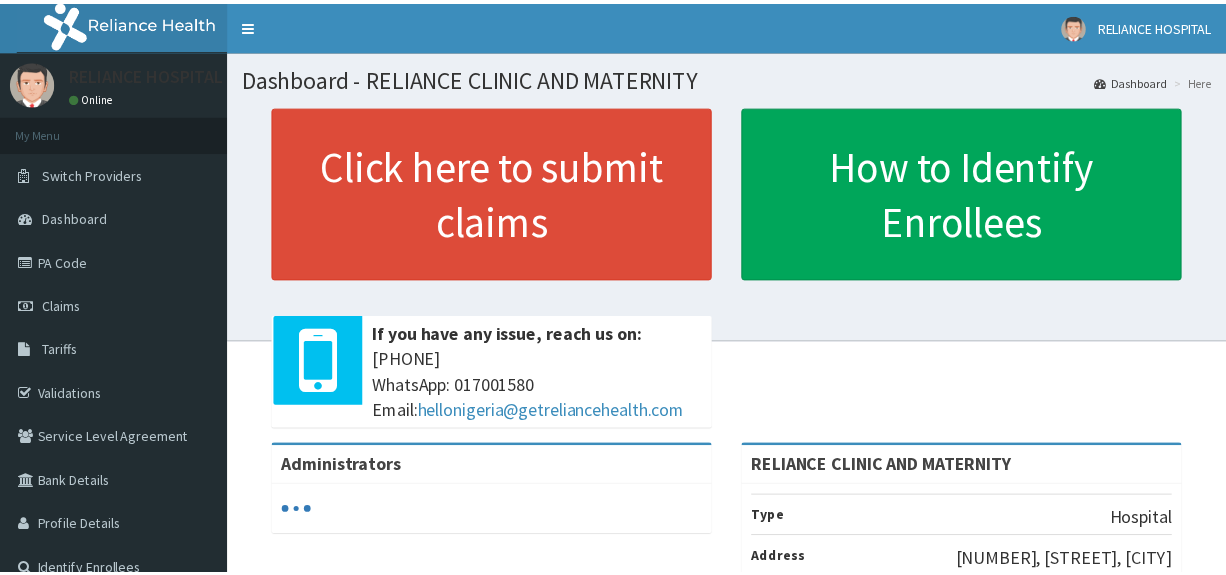 scroll, scrollTop: 0, scrollLeft: 0, axis: both 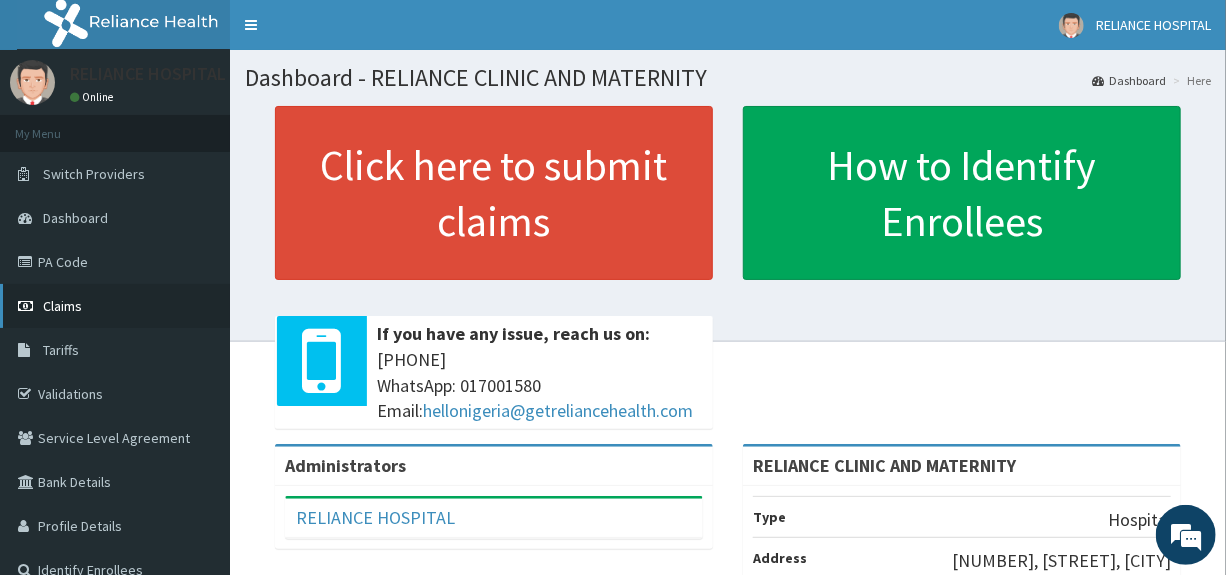 click on "Claims" at bounding box center (62, 306) 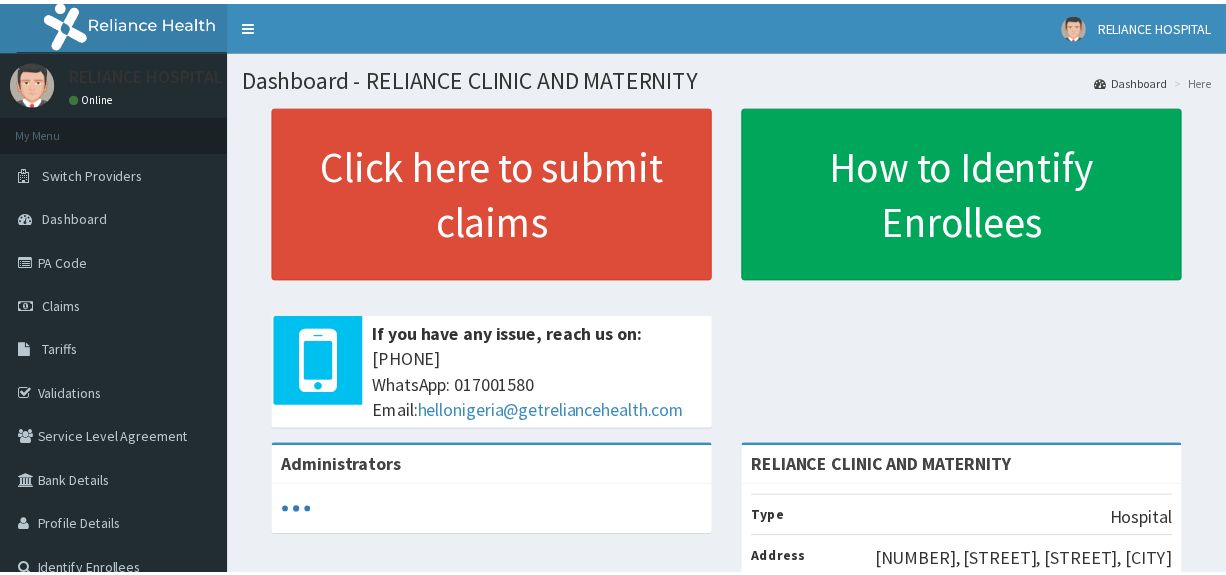 scroll, scrollTop: 0, scrollLeft: 0, axis: both 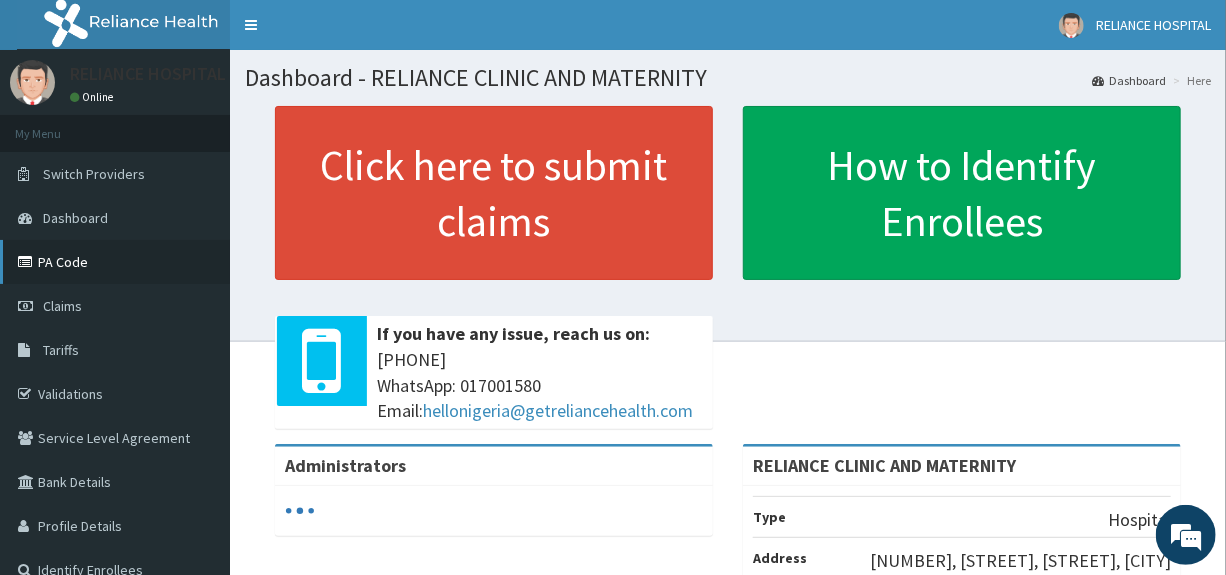 click on "PA Code" at bounding box center (115, 262) 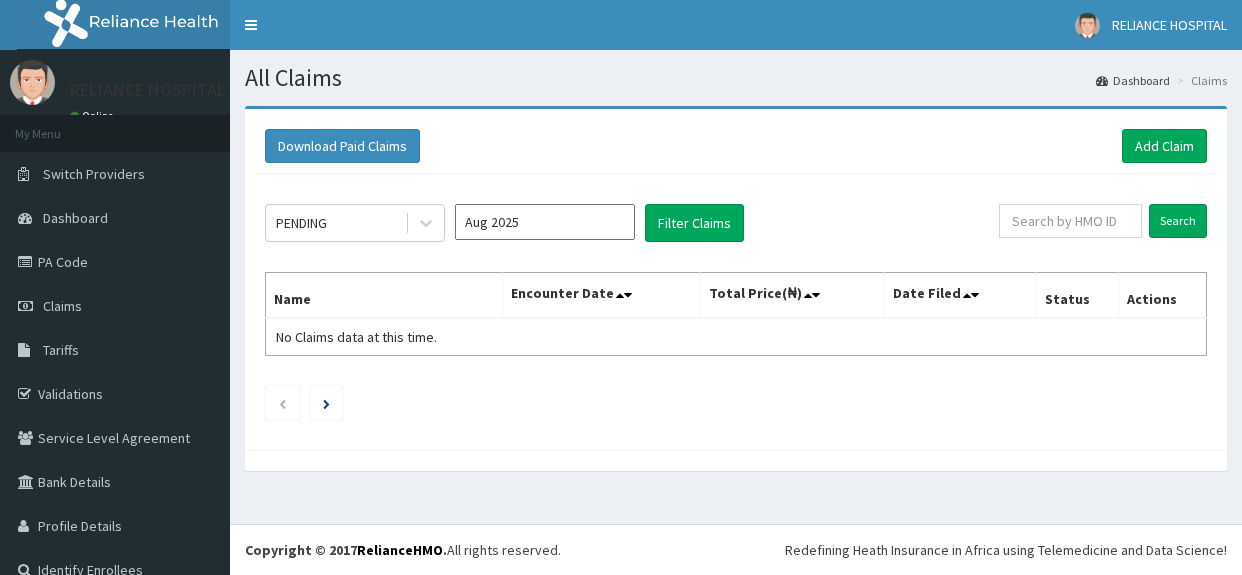 scroll, scrollTop: 0, scrollLeft: 0, axis: both 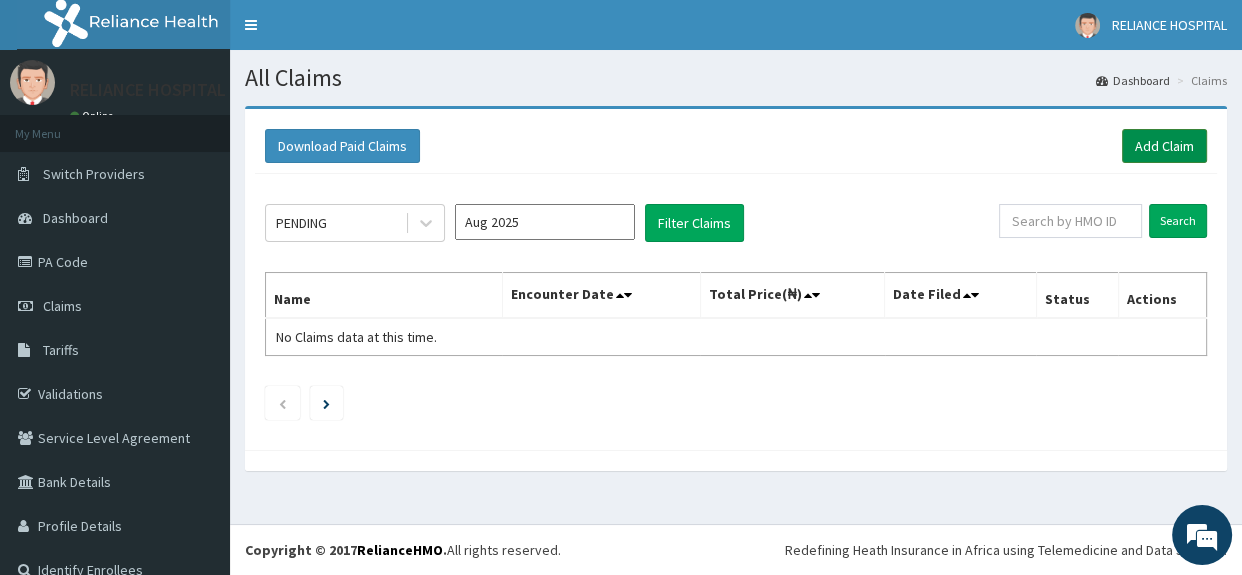 click on "Add Claim" at bounding box center (1164, 146) 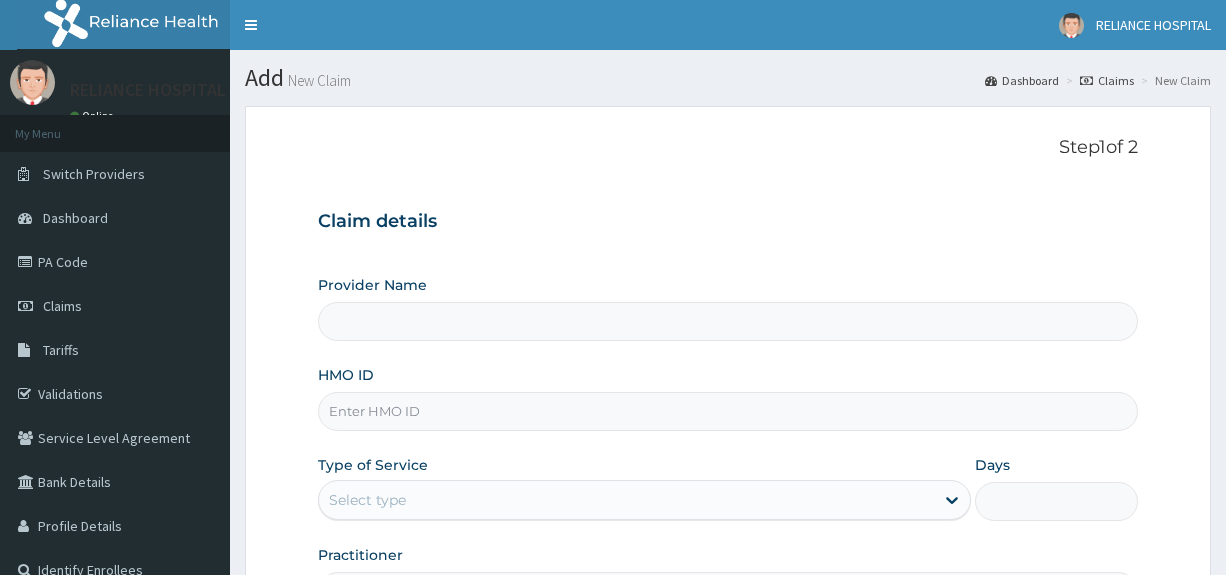 scroll, scrollTop: 0, scrollLeft: 0, axis: both 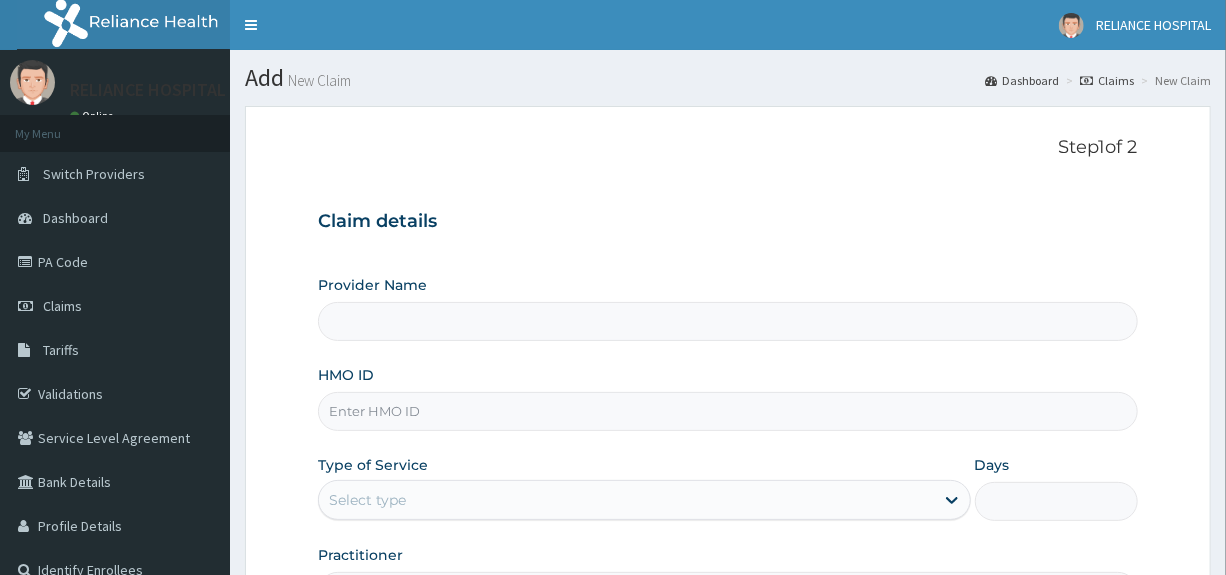 type on "RELIANCE CLINIC AND MATERNITY" 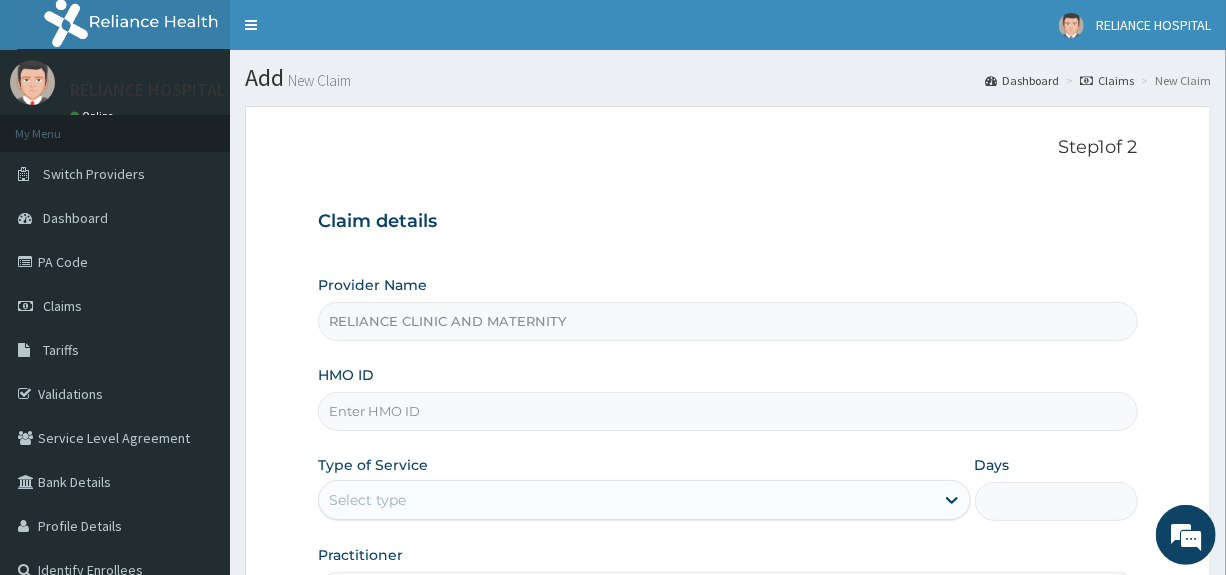 click on "HMO ID" at bounding box center [727, 411] 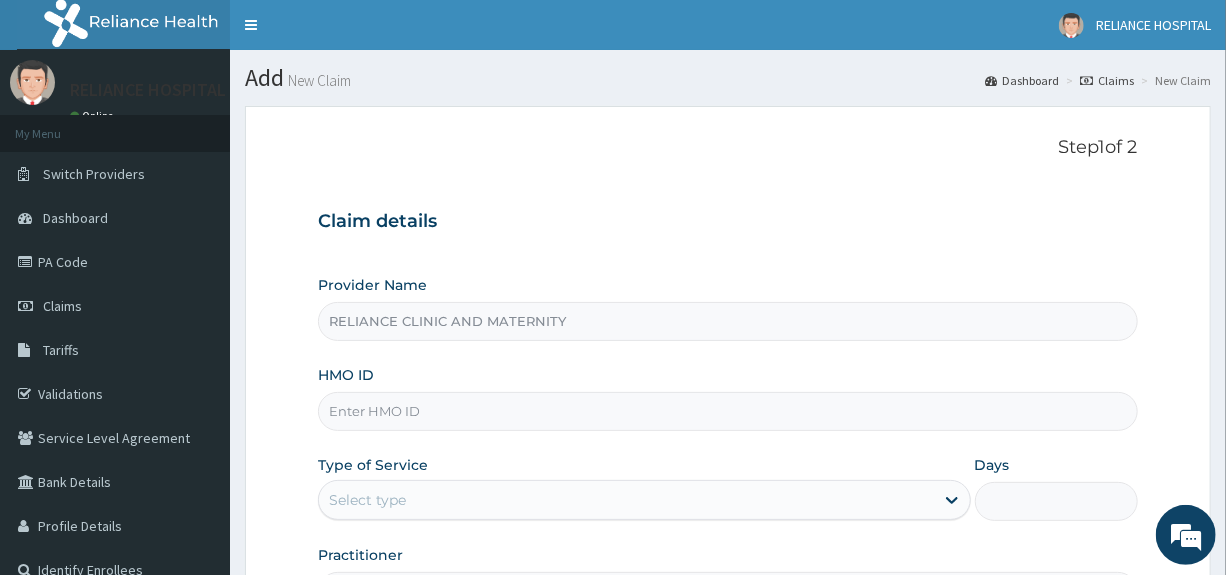 paste on "FMP/10235/a" 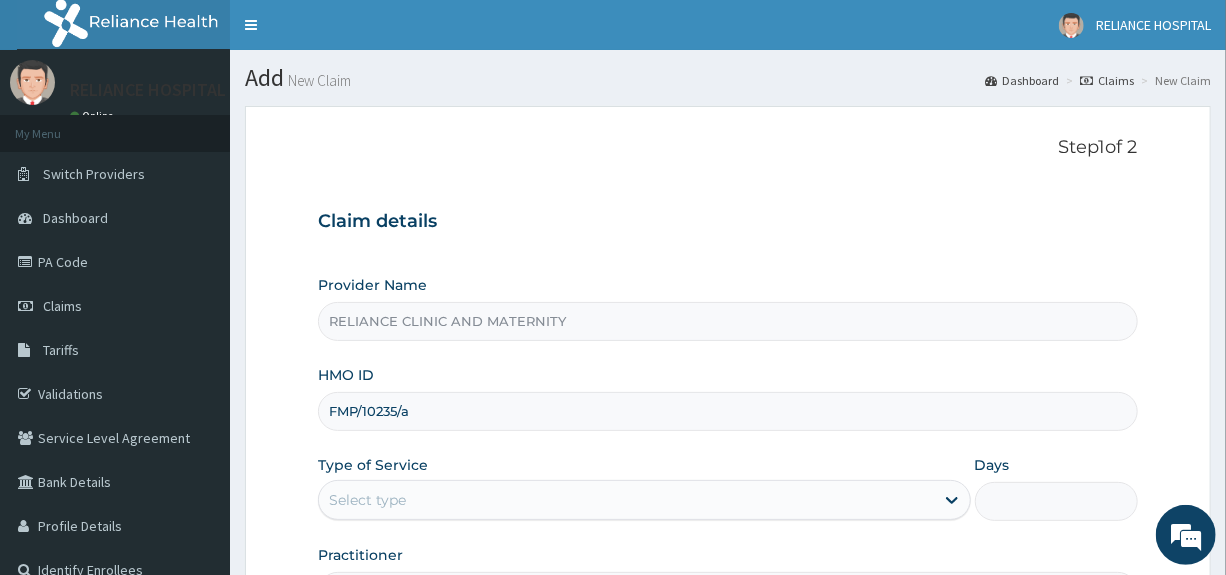 type on "FMP/10235/A" 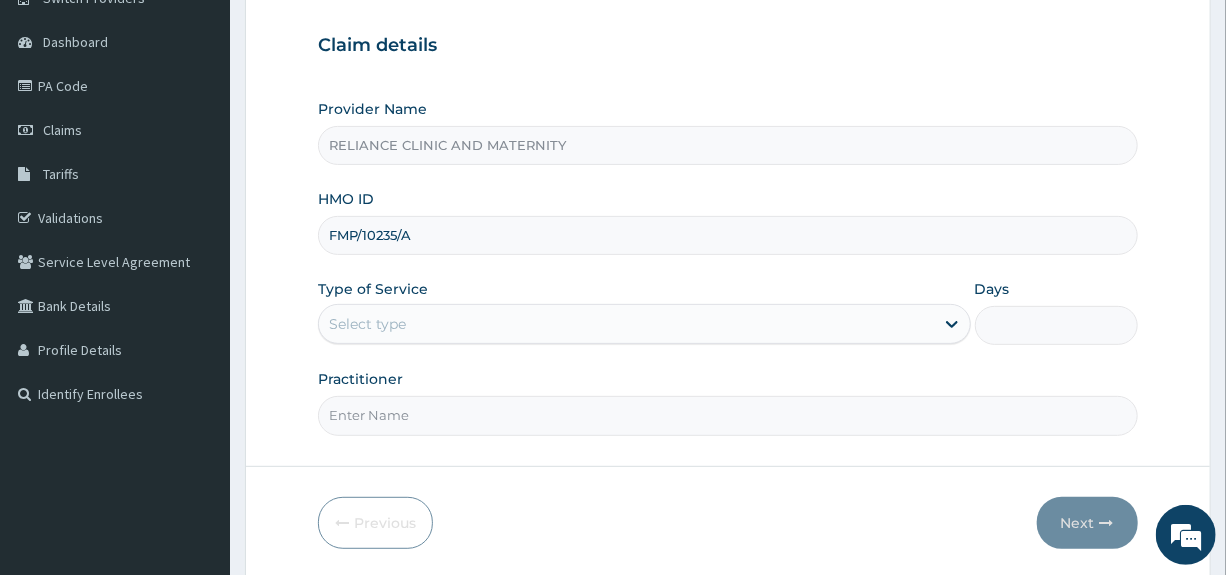 scroll, scrollTop: 201, scrollLeft: 0, axis: vertical 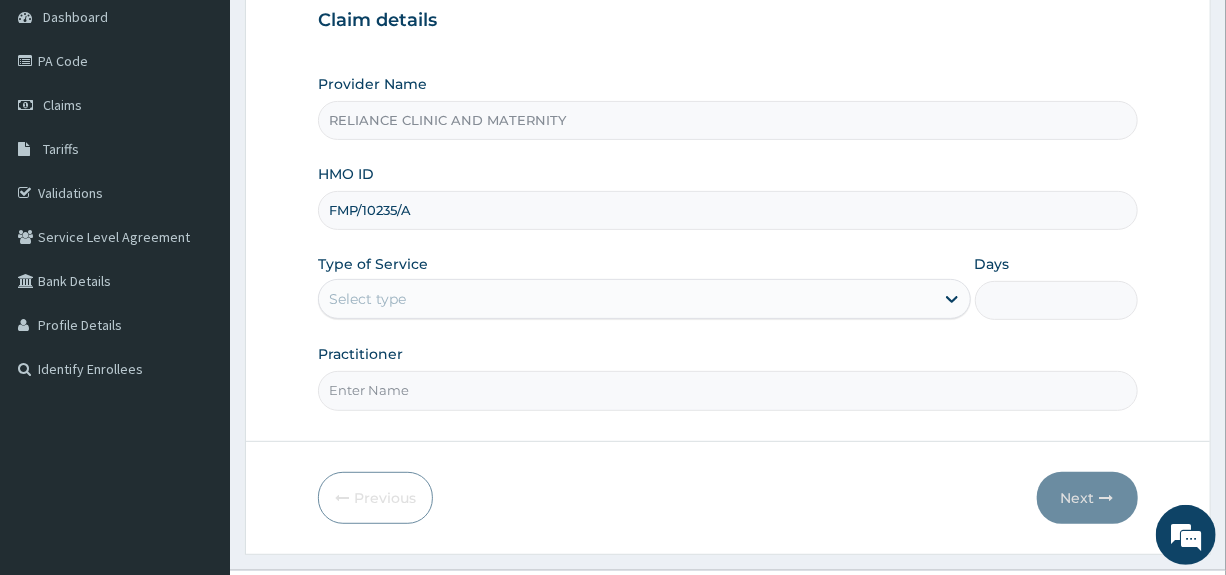click on "Select type" at bounding box center (626, 299) 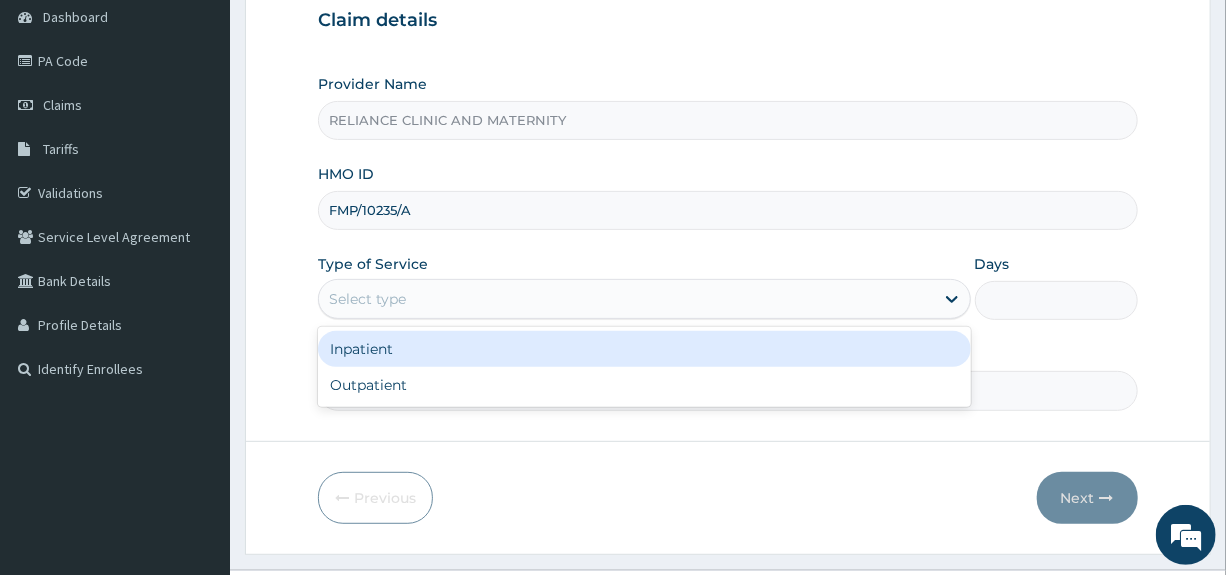 scroll, scrollTop: 0, scrollLeft: 0, axis: both 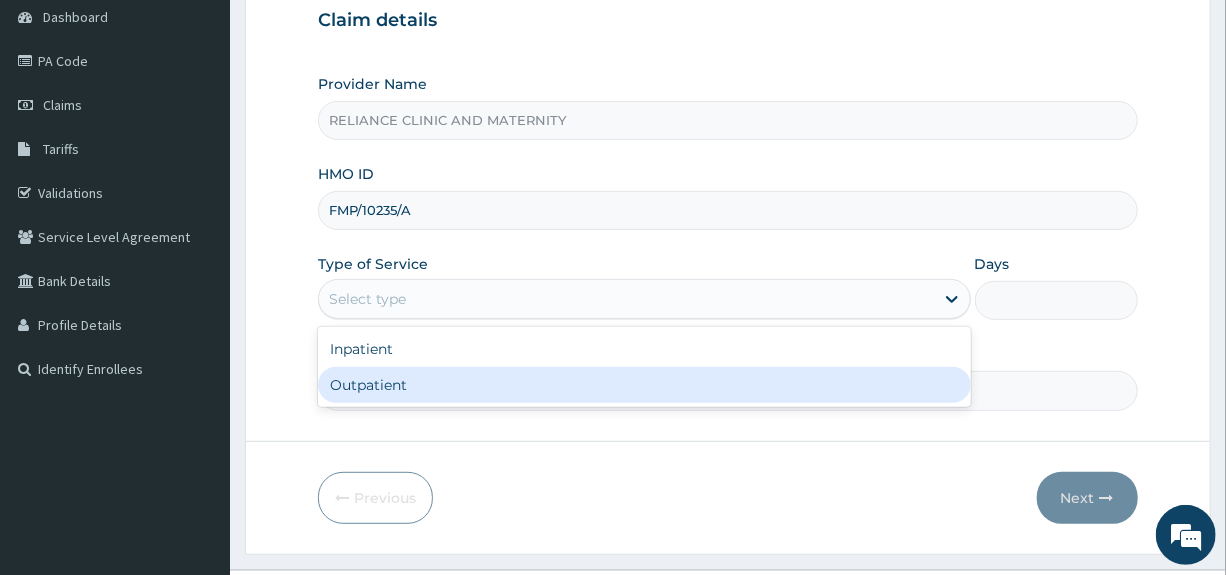 click on "Outpatient" at bounding box center (644, 385) 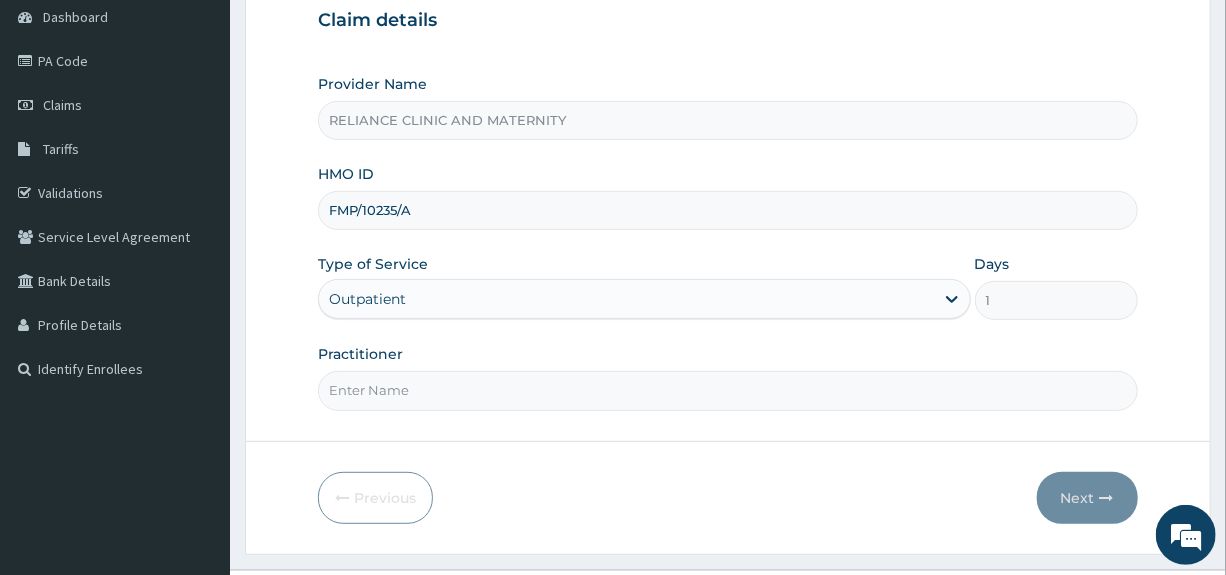 click on "Practitioner" at bounding box center (727, 390) 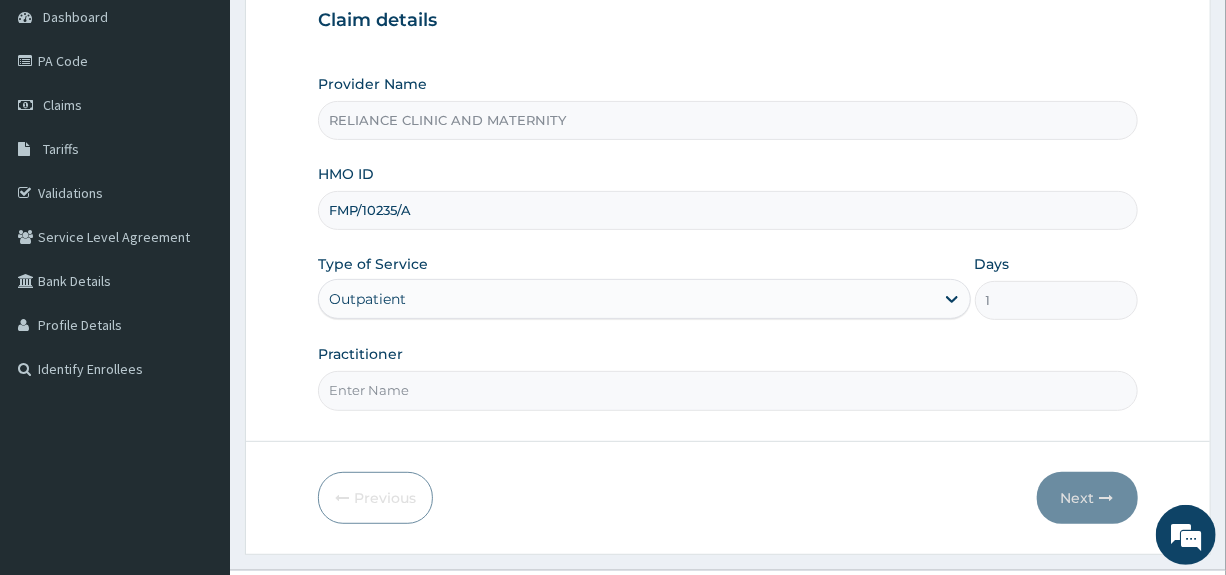 type on "Dr Ibrahim" 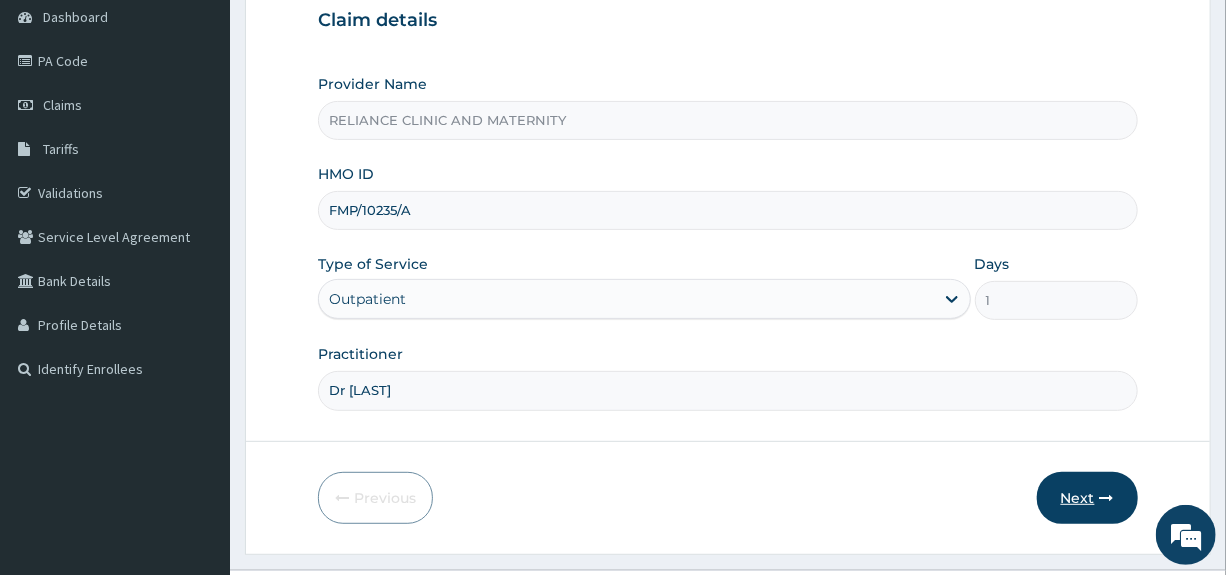 click on "Next" at bounding box center (1087, 498) 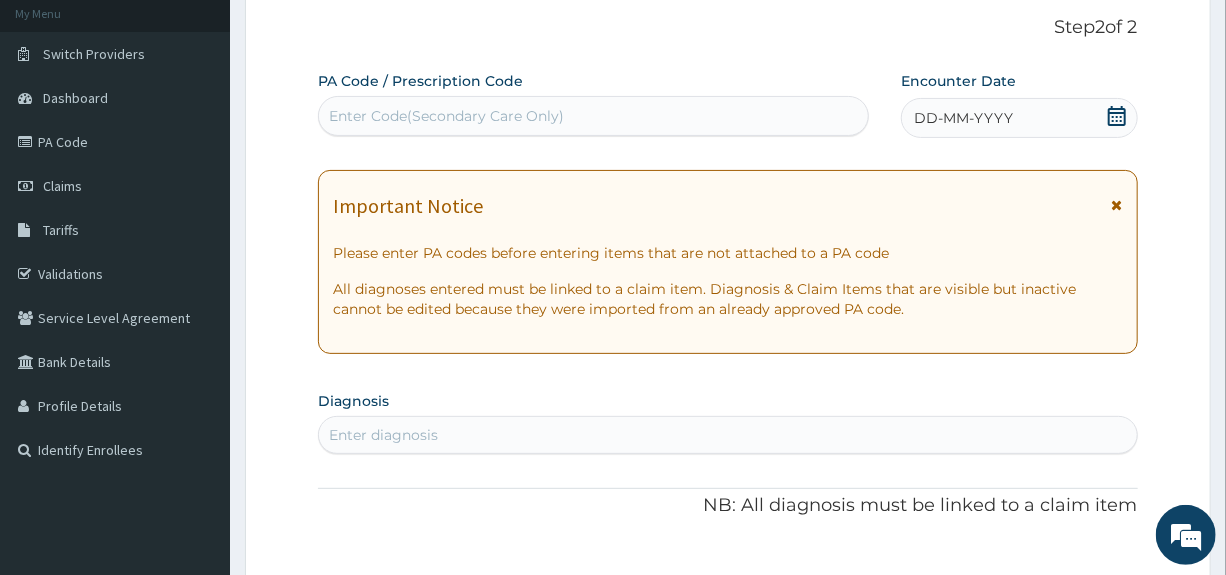 scroll, scrollTop: 116, scrollLeft: 0, axis: vertical 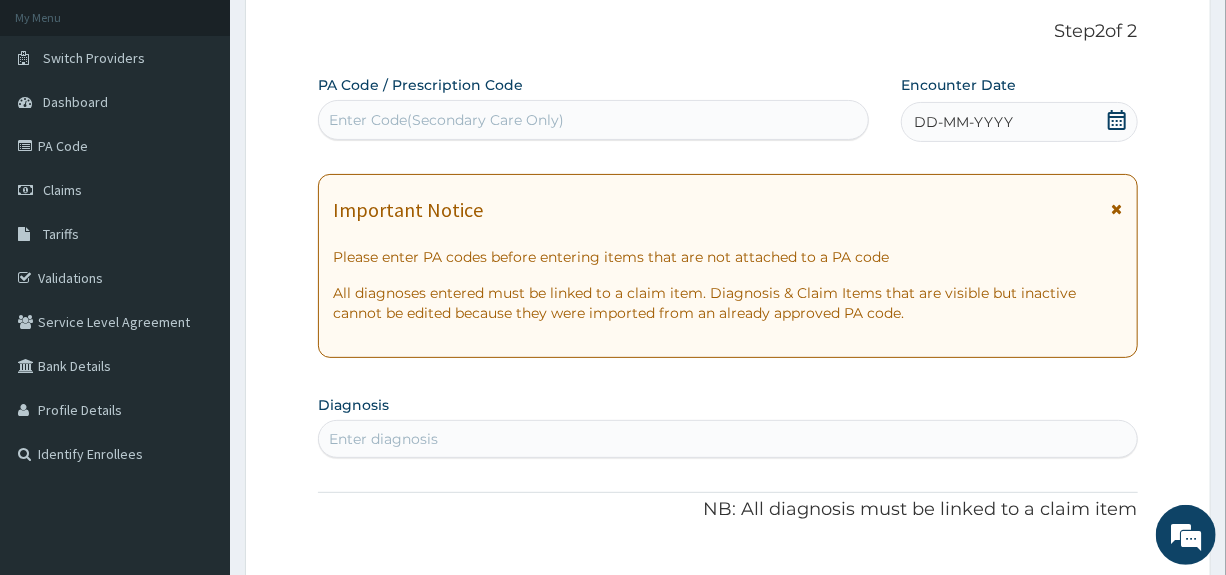 click 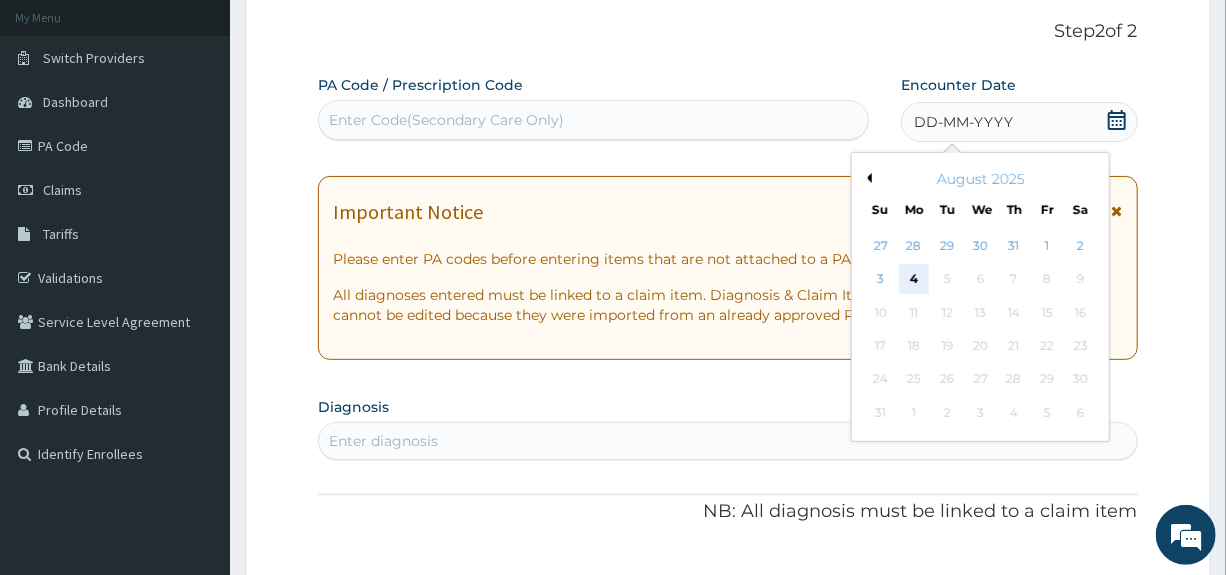 click on "4" at bounding box center [914, 280] 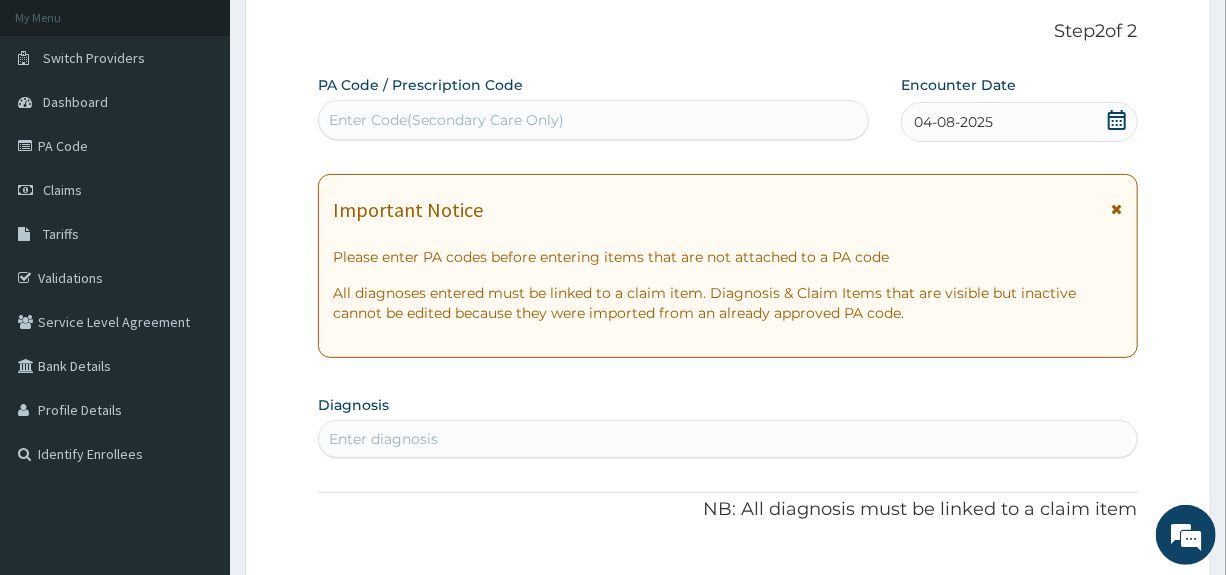 click on "Enter Code(Secondary Care Only)" at bounding box center (446, 120) 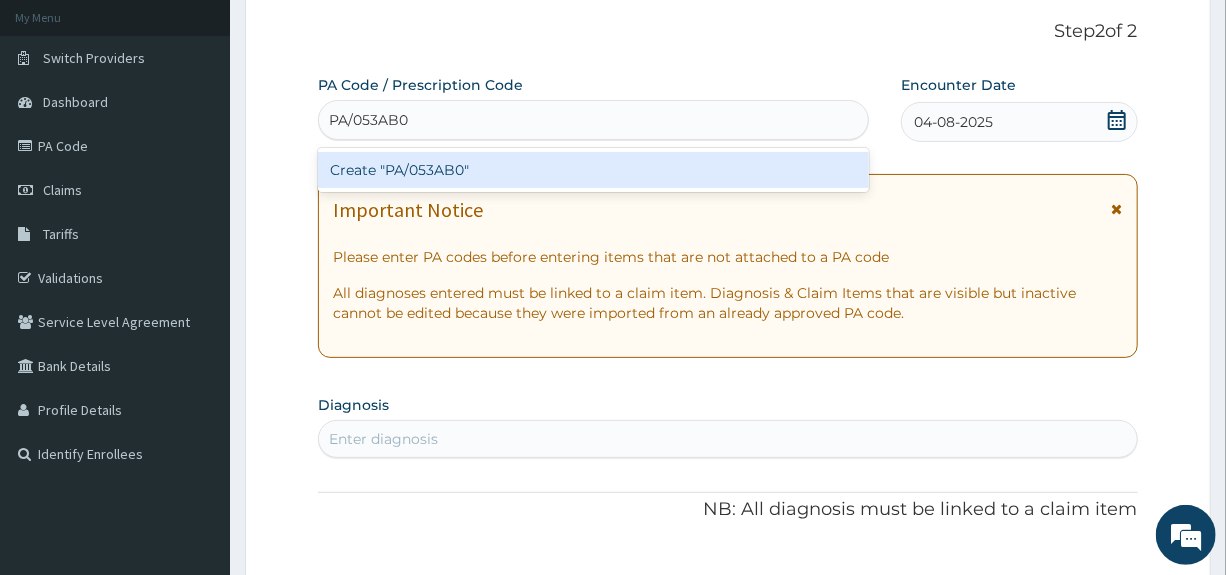 click on "Create "PA/053AB0"" at bounding box center [593, 170] 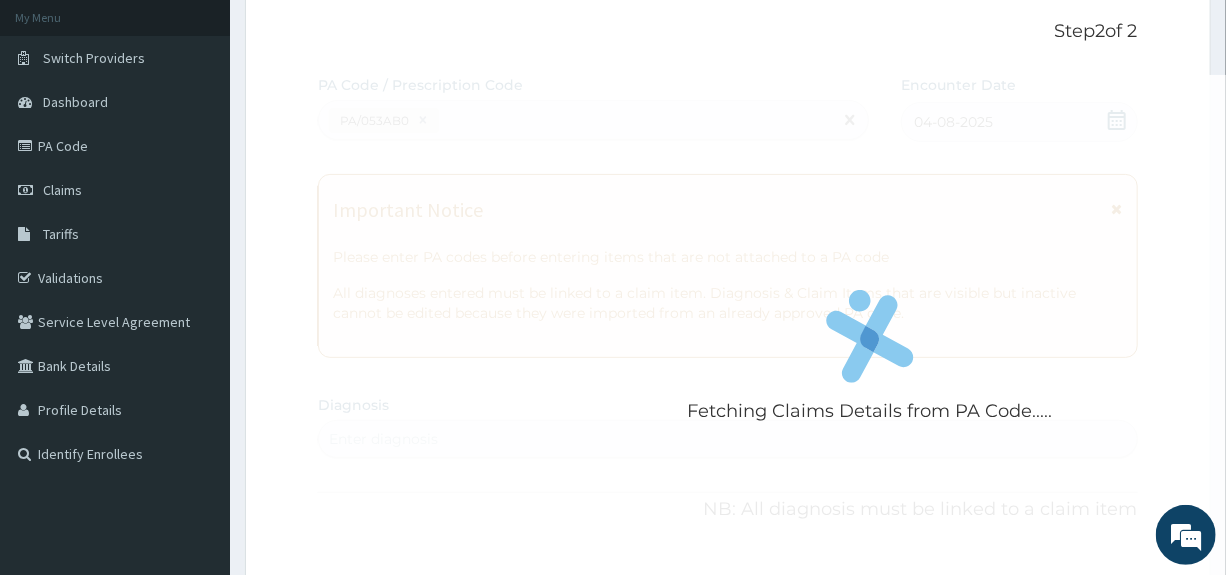 scroll, scrollTop: 612, scrollLeft: 0, axis: vertical 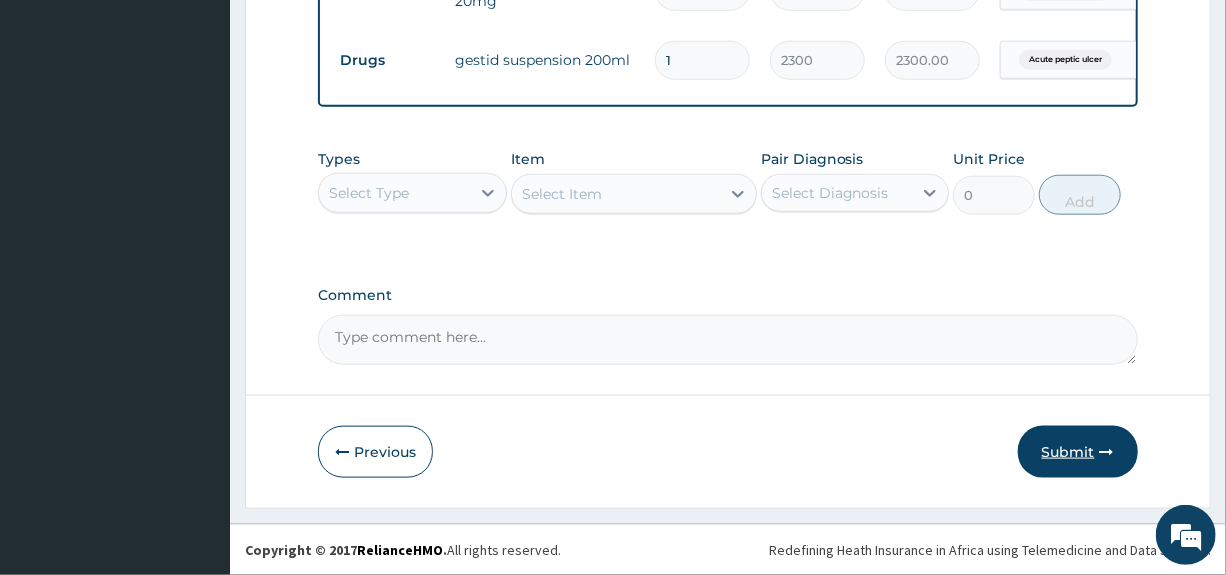 click on "Submit" at bounding box center [1078, 452] 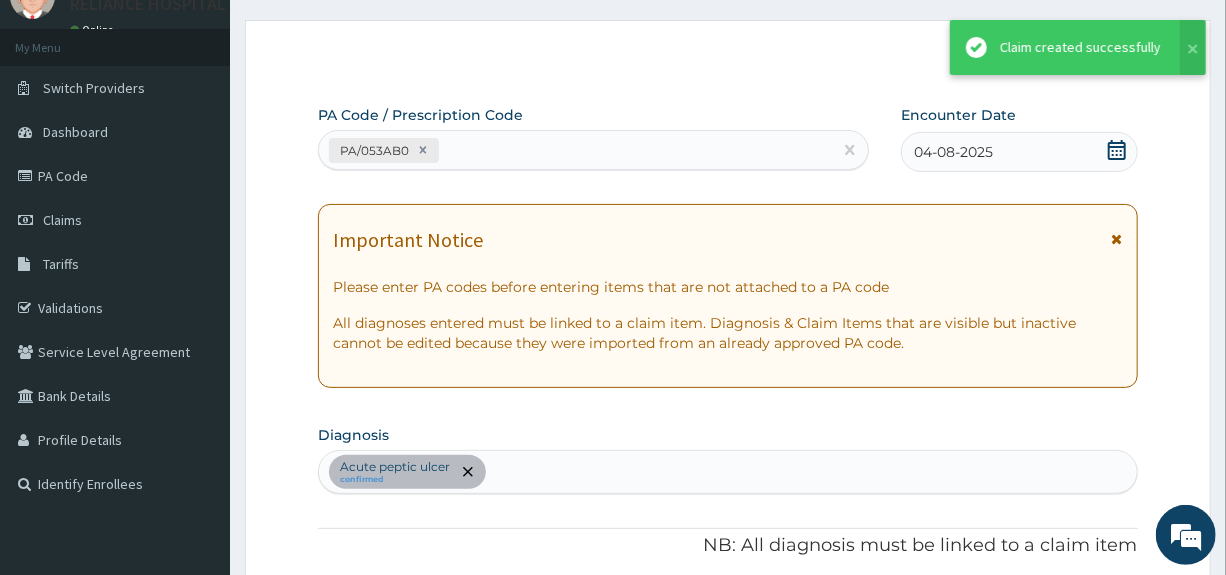 scroll, scrollTop: 855, scrollLeft: 0, axis: vertical 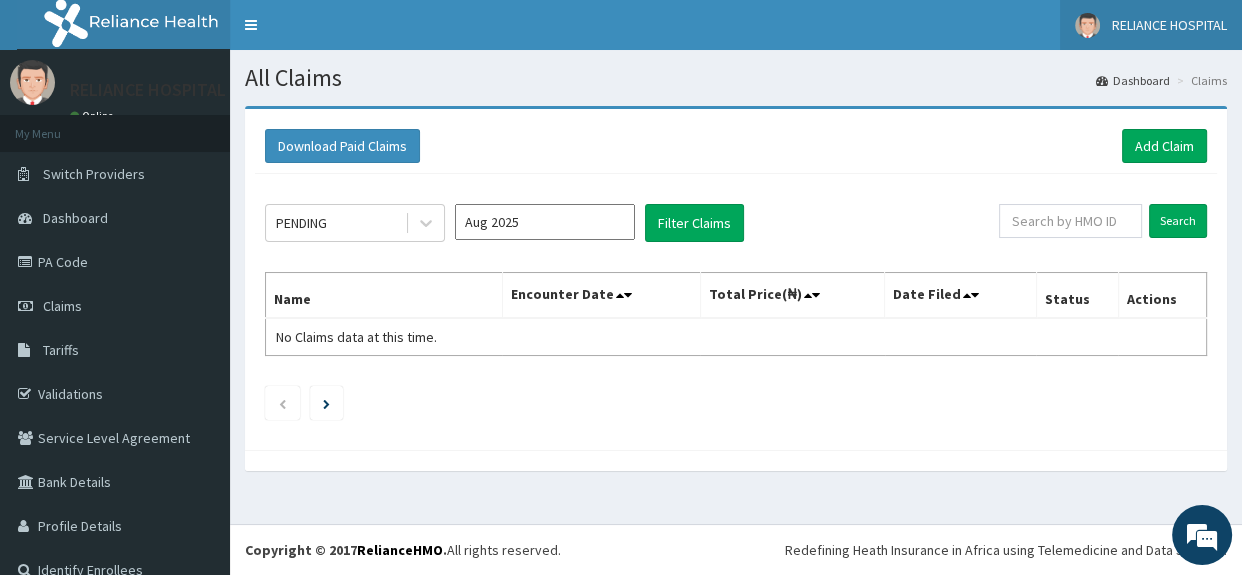 click on "RELIANCE HOSPITAL" at bounding box center (1169, 25) 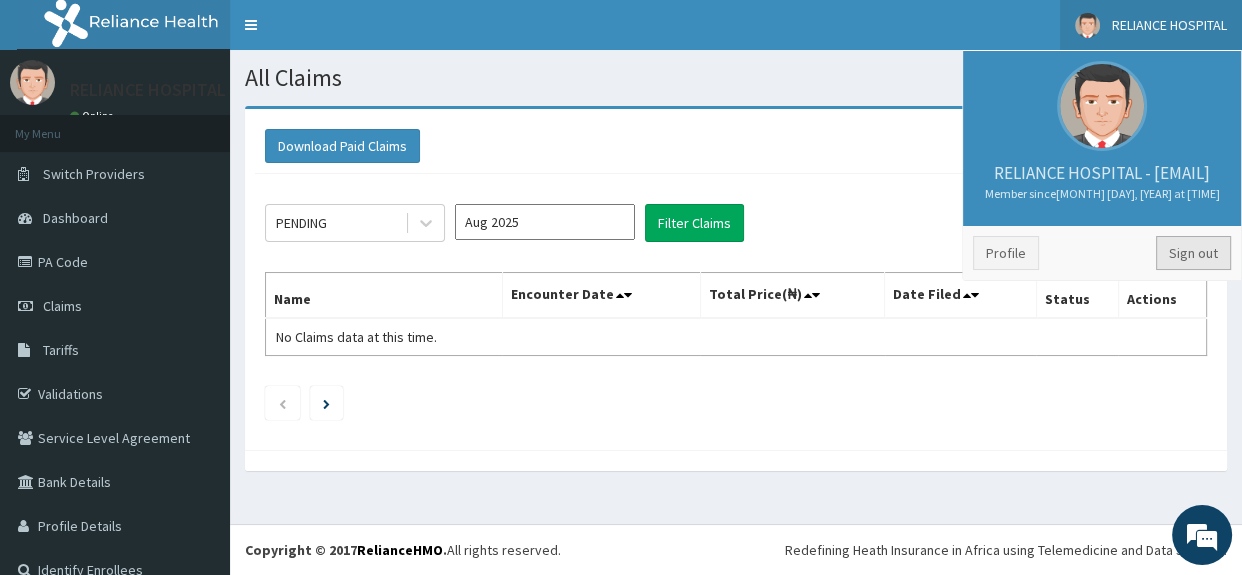 click on "Sign out" at bounding box center (1193, 253) 